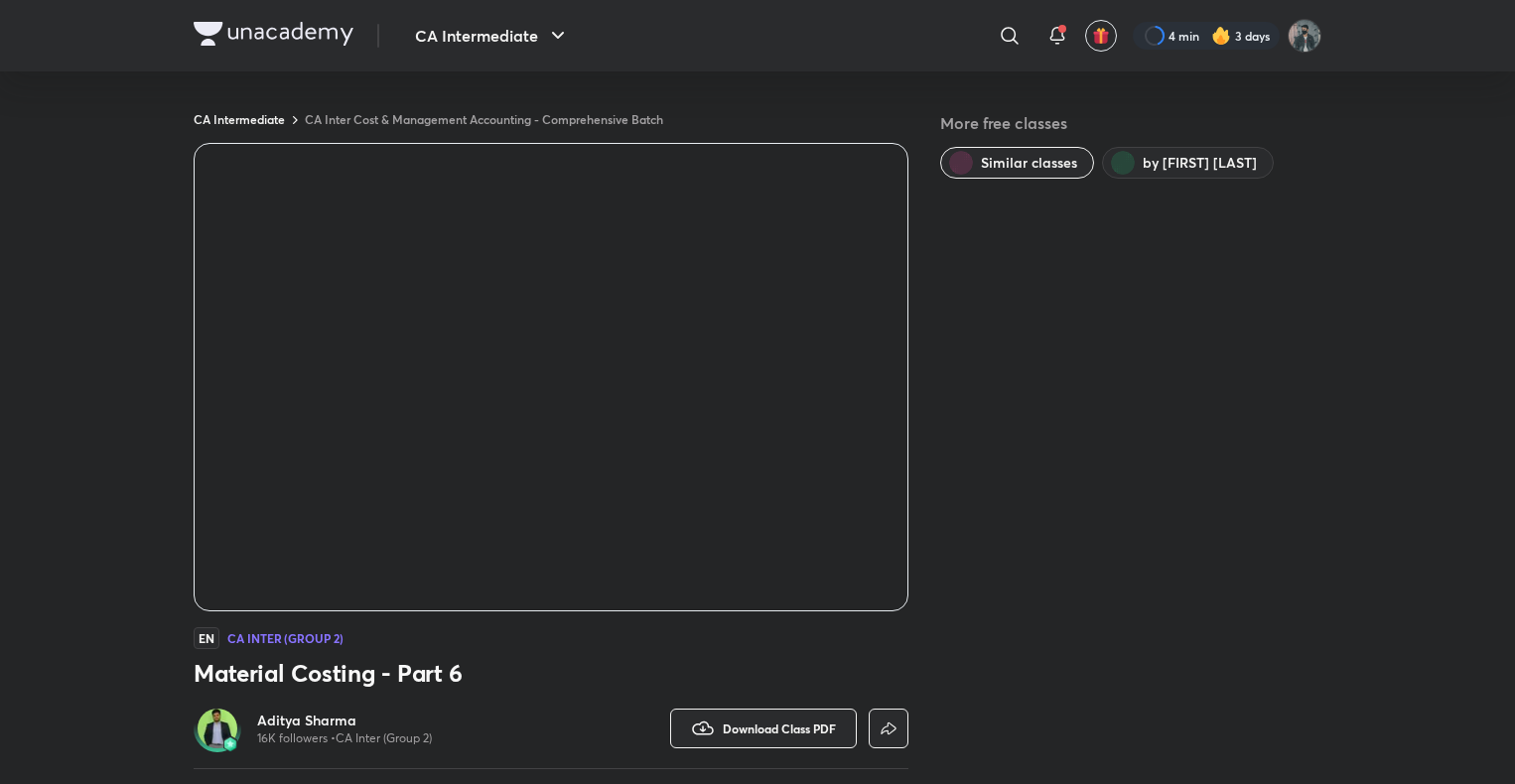 scroll, scrollTop: 0, scrollLeft: 0, axis: both 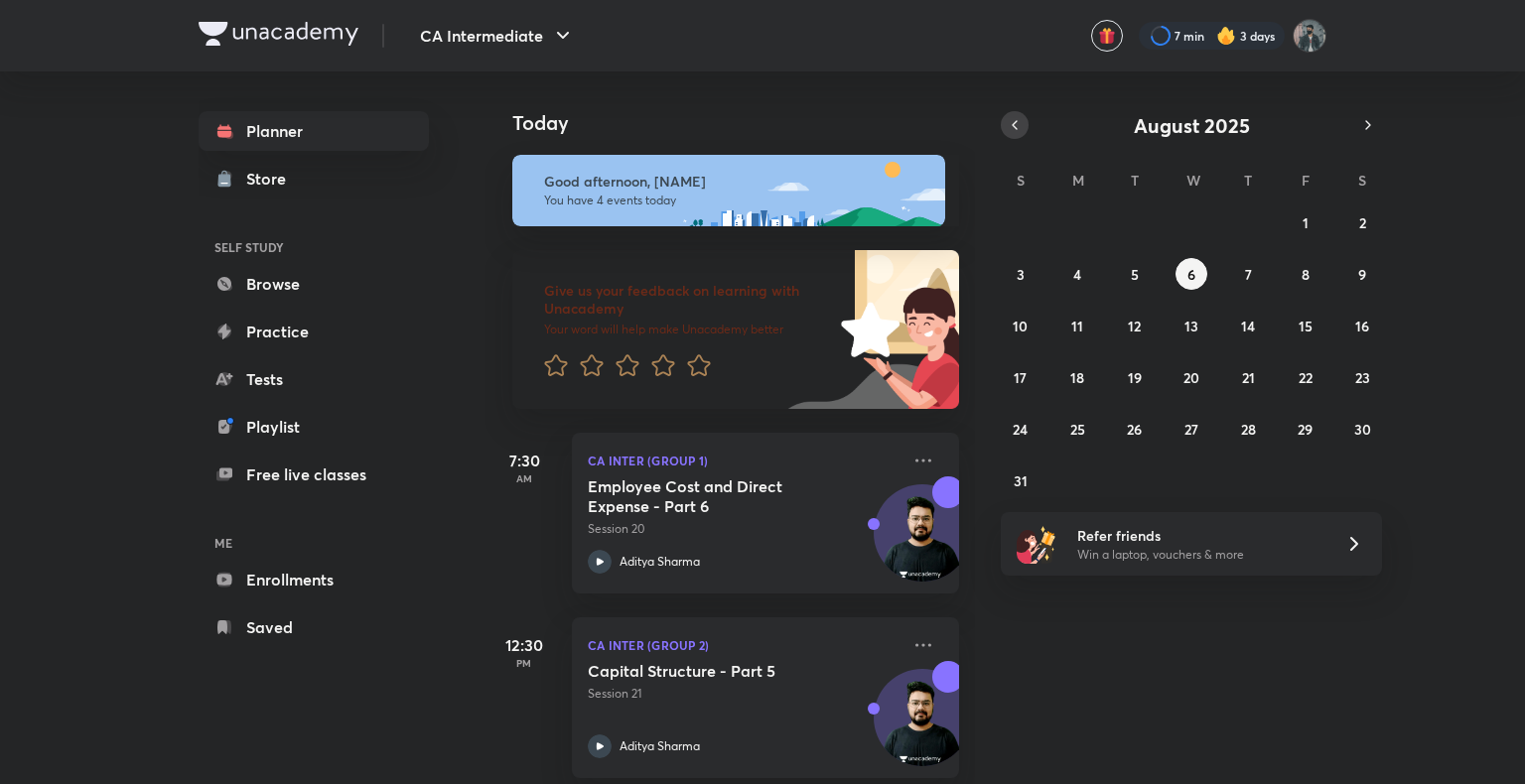 click at bounding box center [1015, 125] 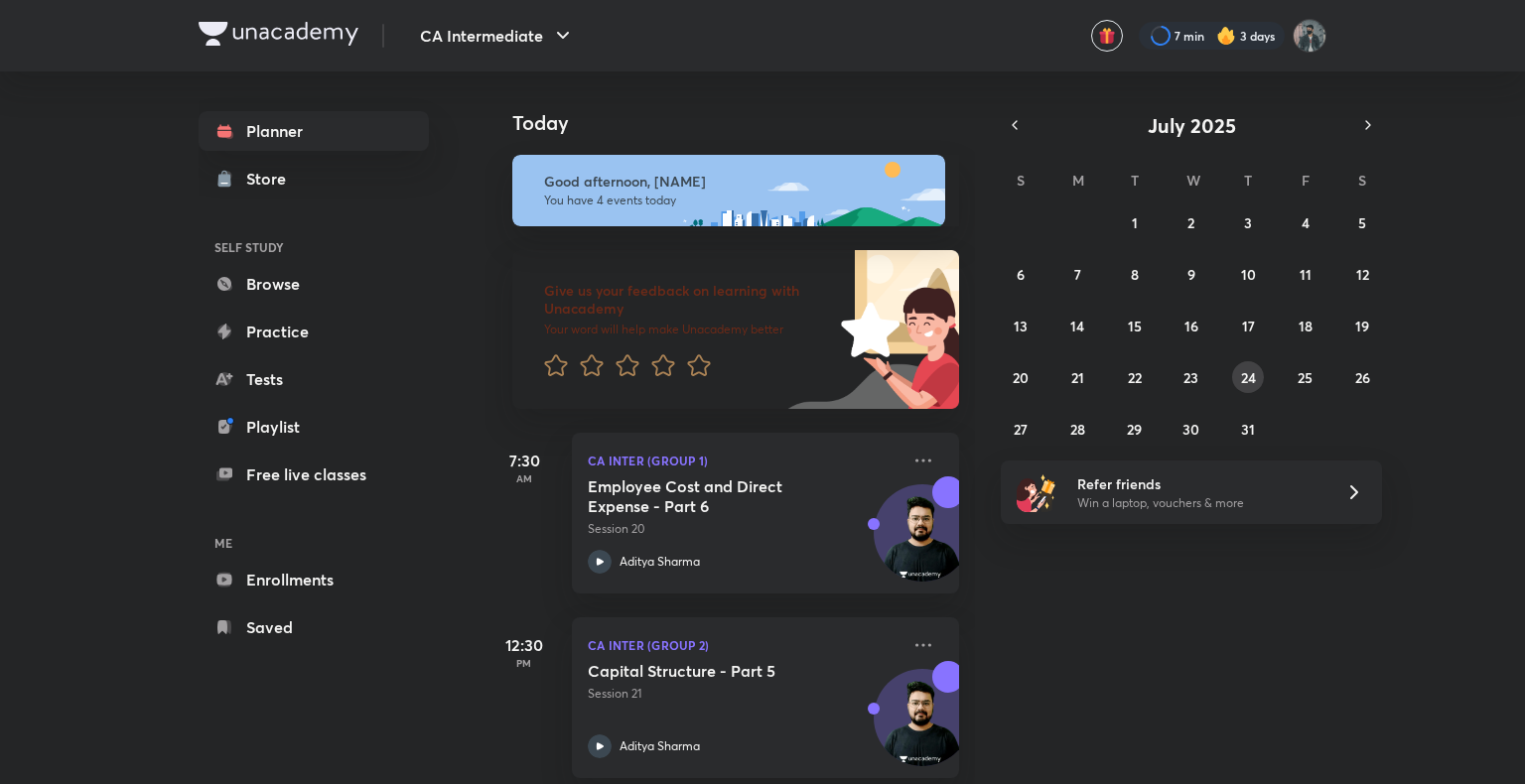 click on "24" at bounding box center [1248, 377] 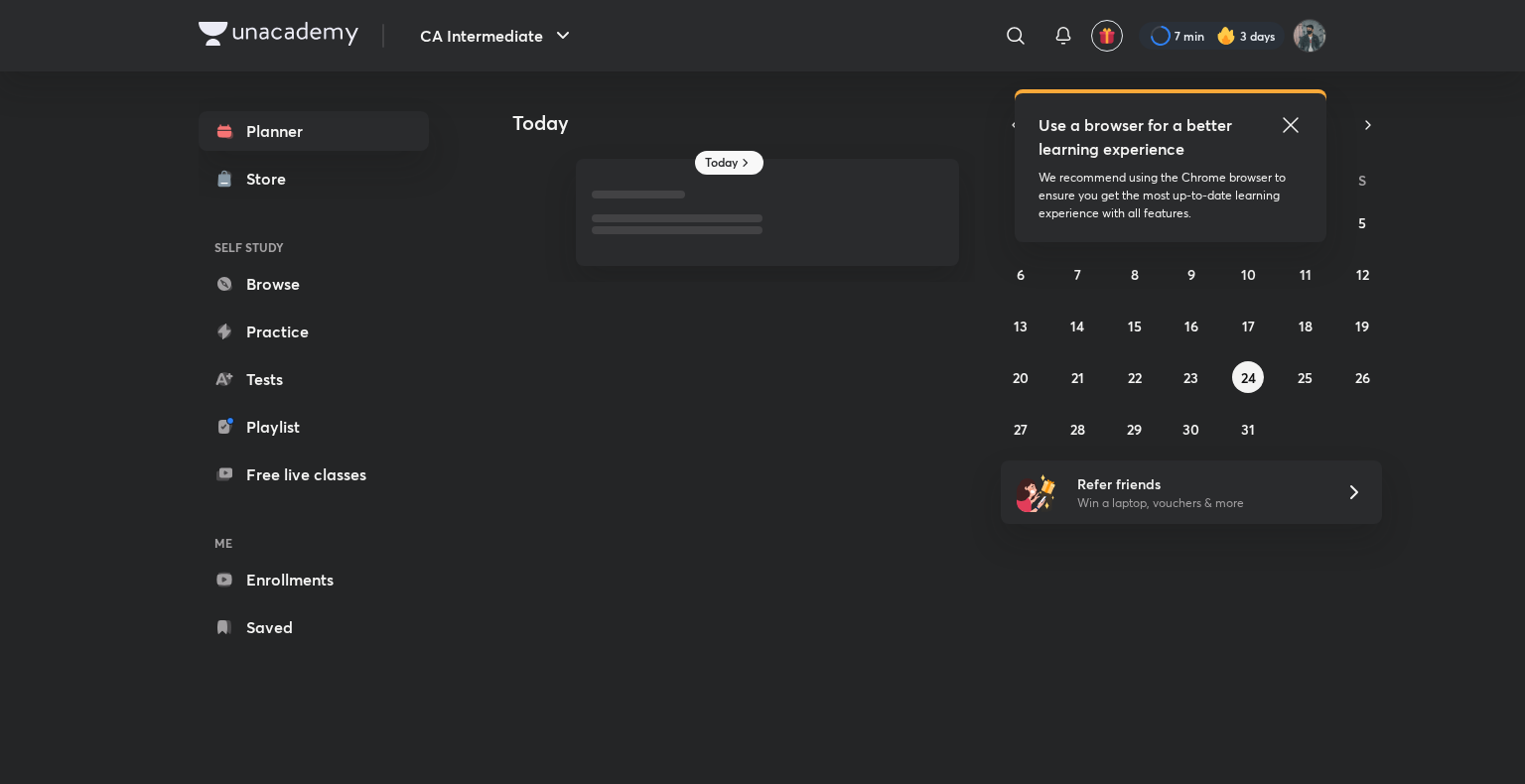 click 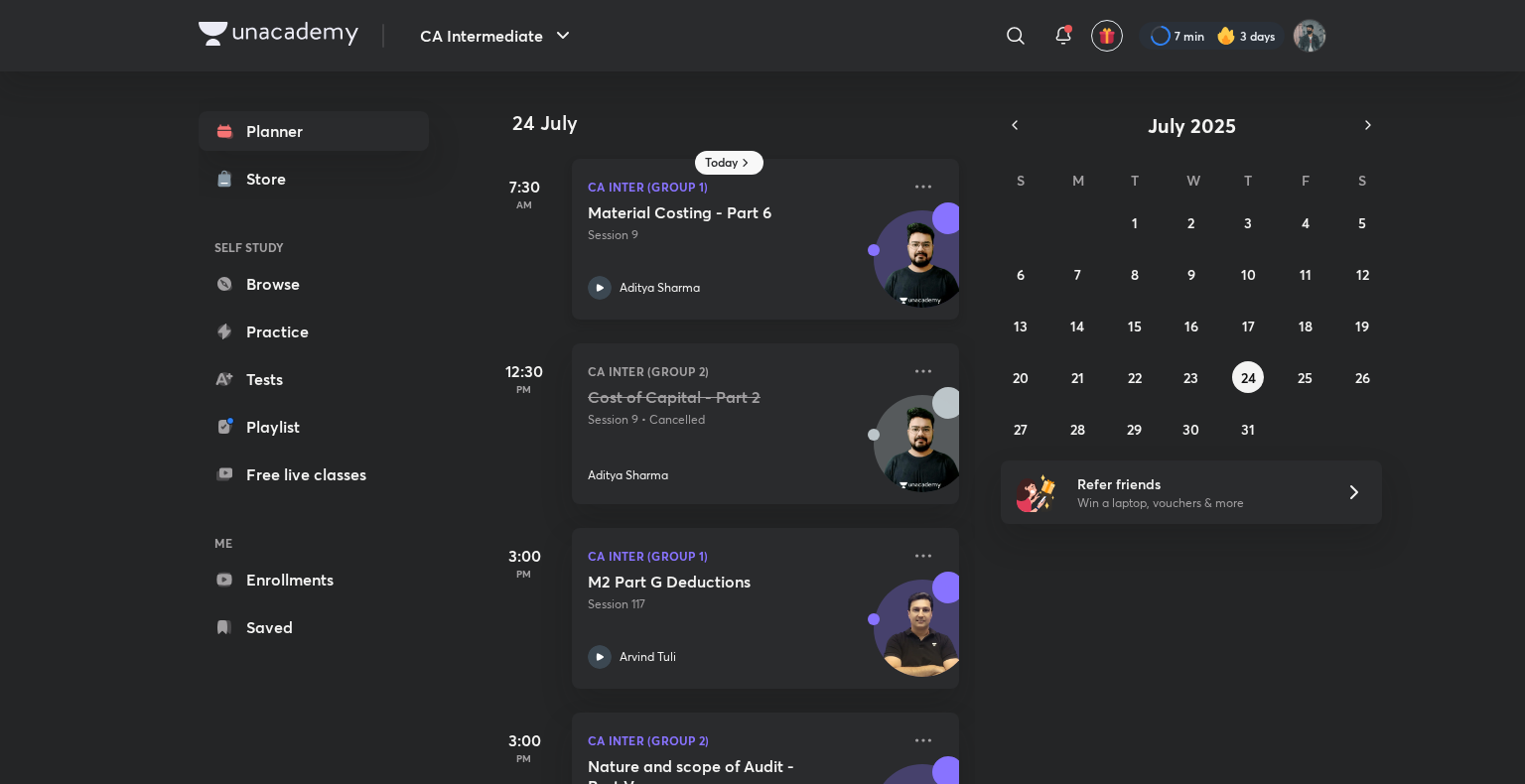click on "Aditya Sharma" at bounding box center (744, 288) 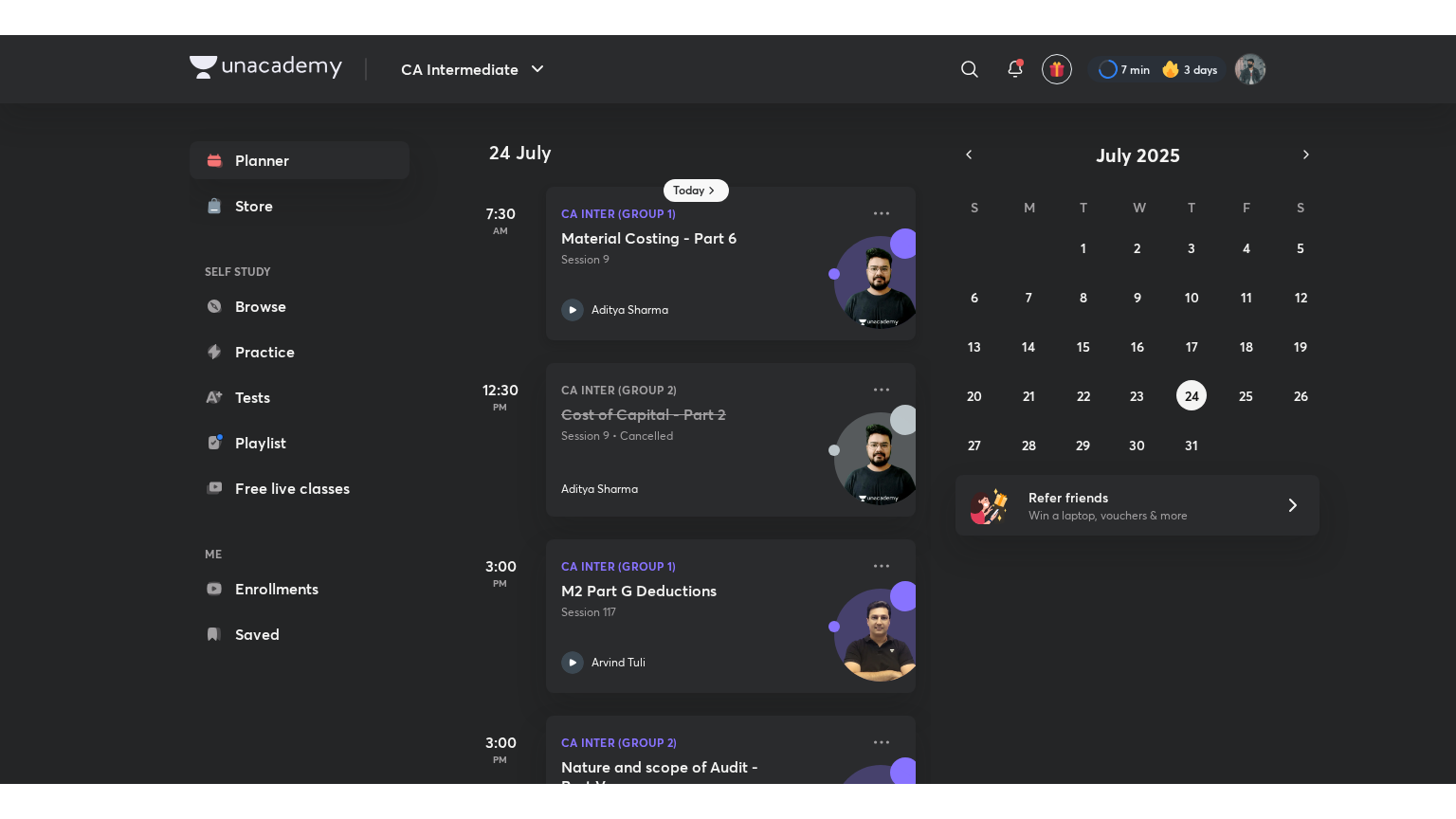 scroll, scrollTop: 0, scrollLeft: 0, axis: both 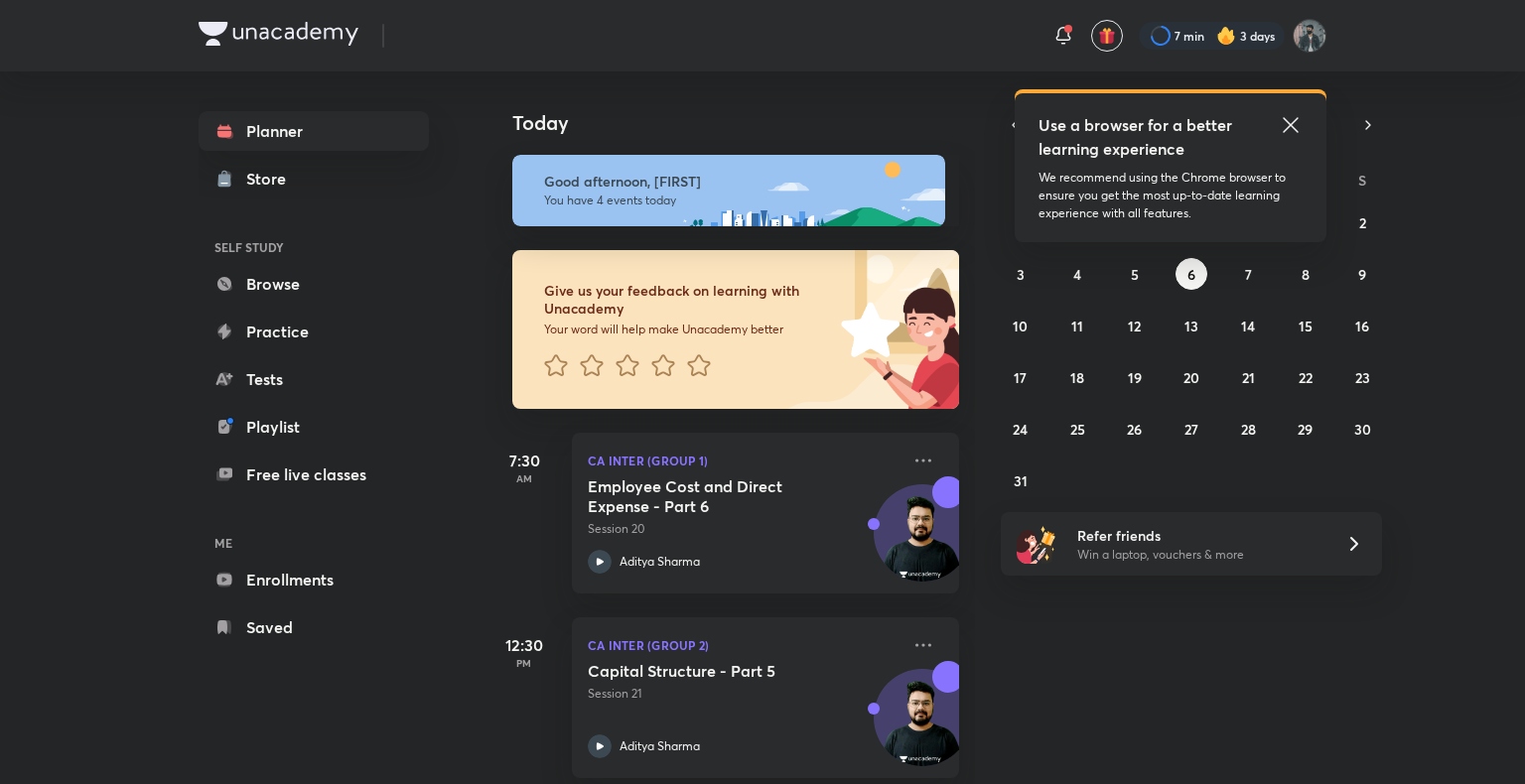 drag, startPoint x: 1308, startPoint y: 130, endPoint x: 1288, endPoint y: 139, distance: 21.931712 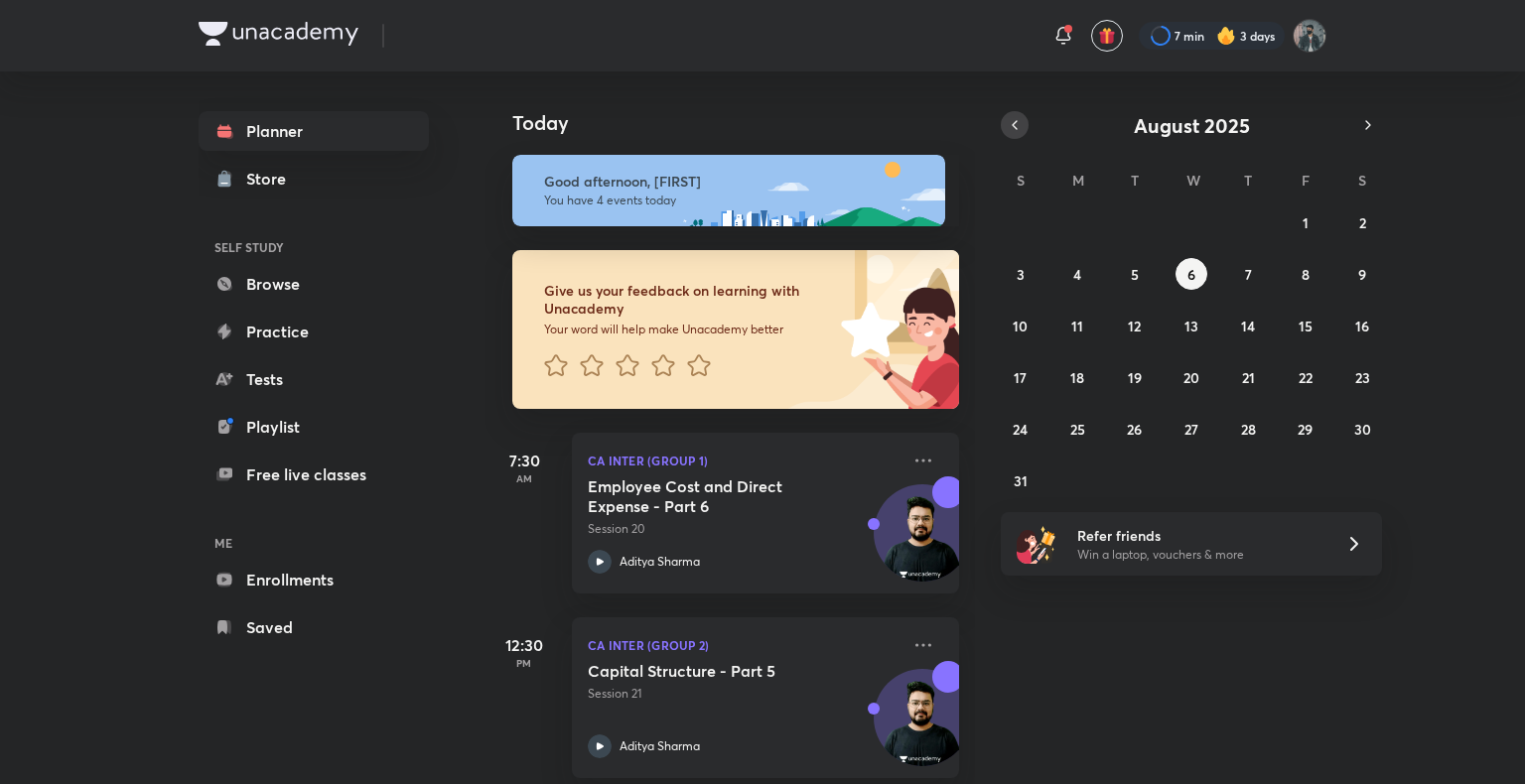 click at bounding box center [1015, 125] 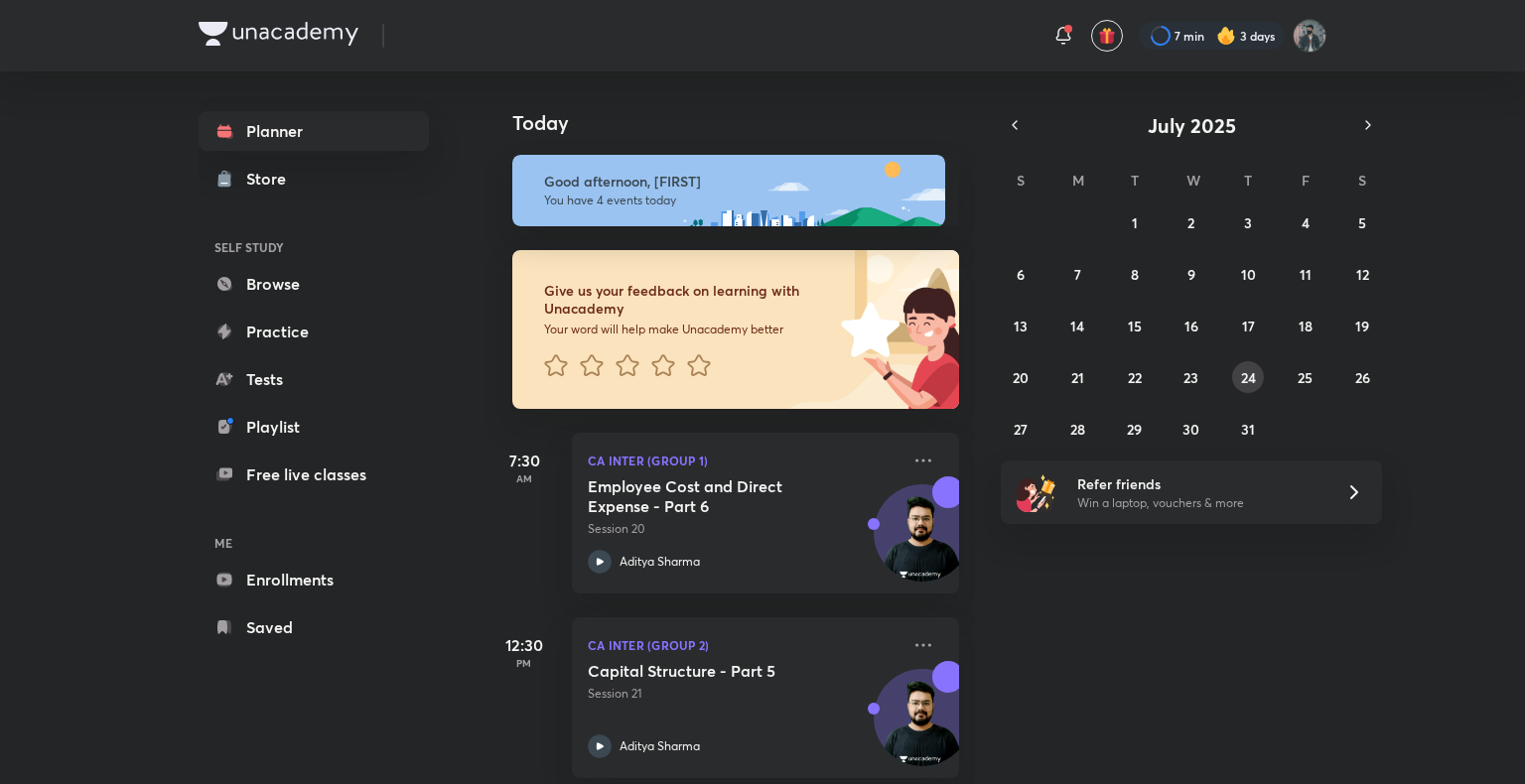 click on "24" at bounding box center [1248, 377] 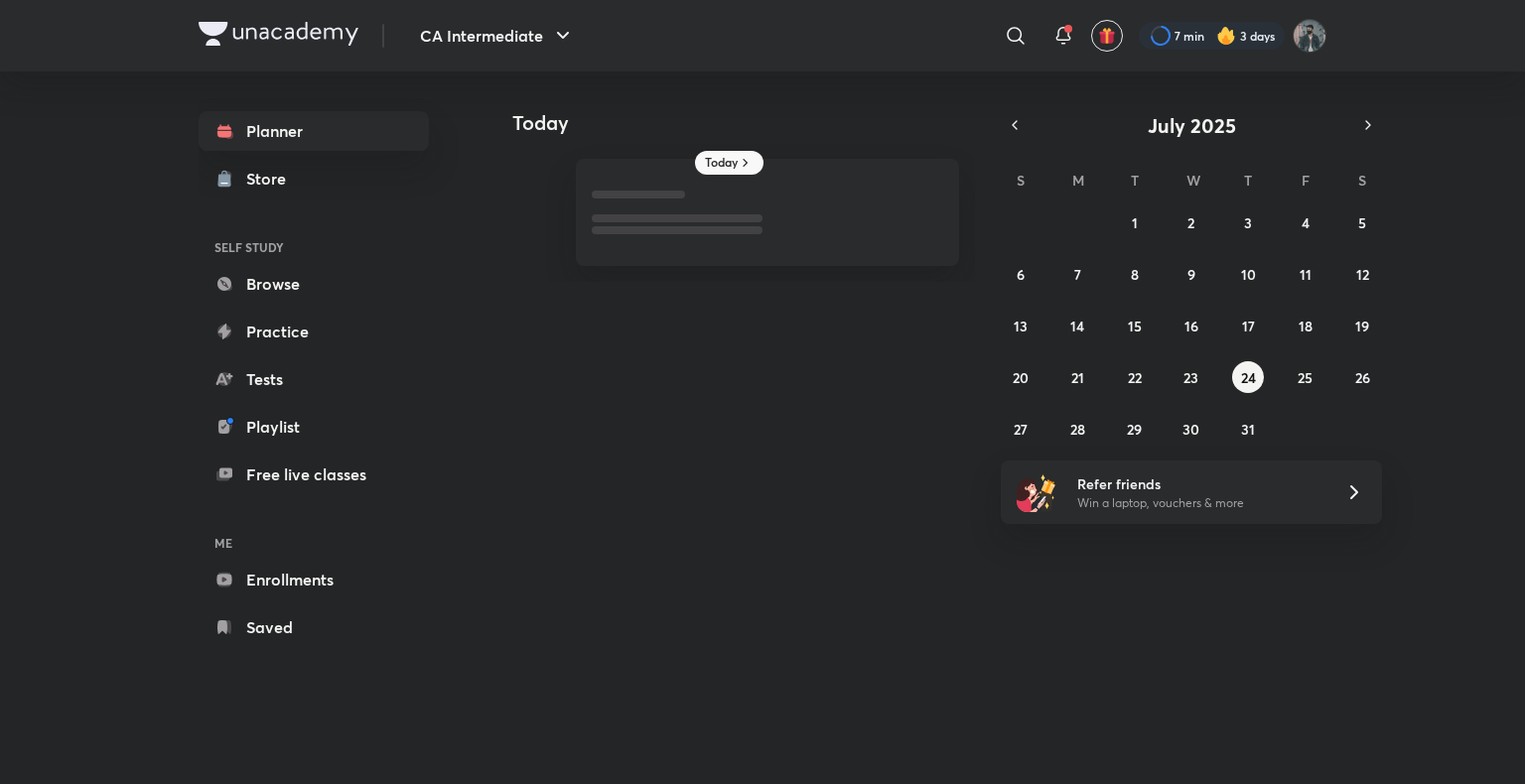 scroll, scrollTop: 0, scrollLeft: 0, axis: both 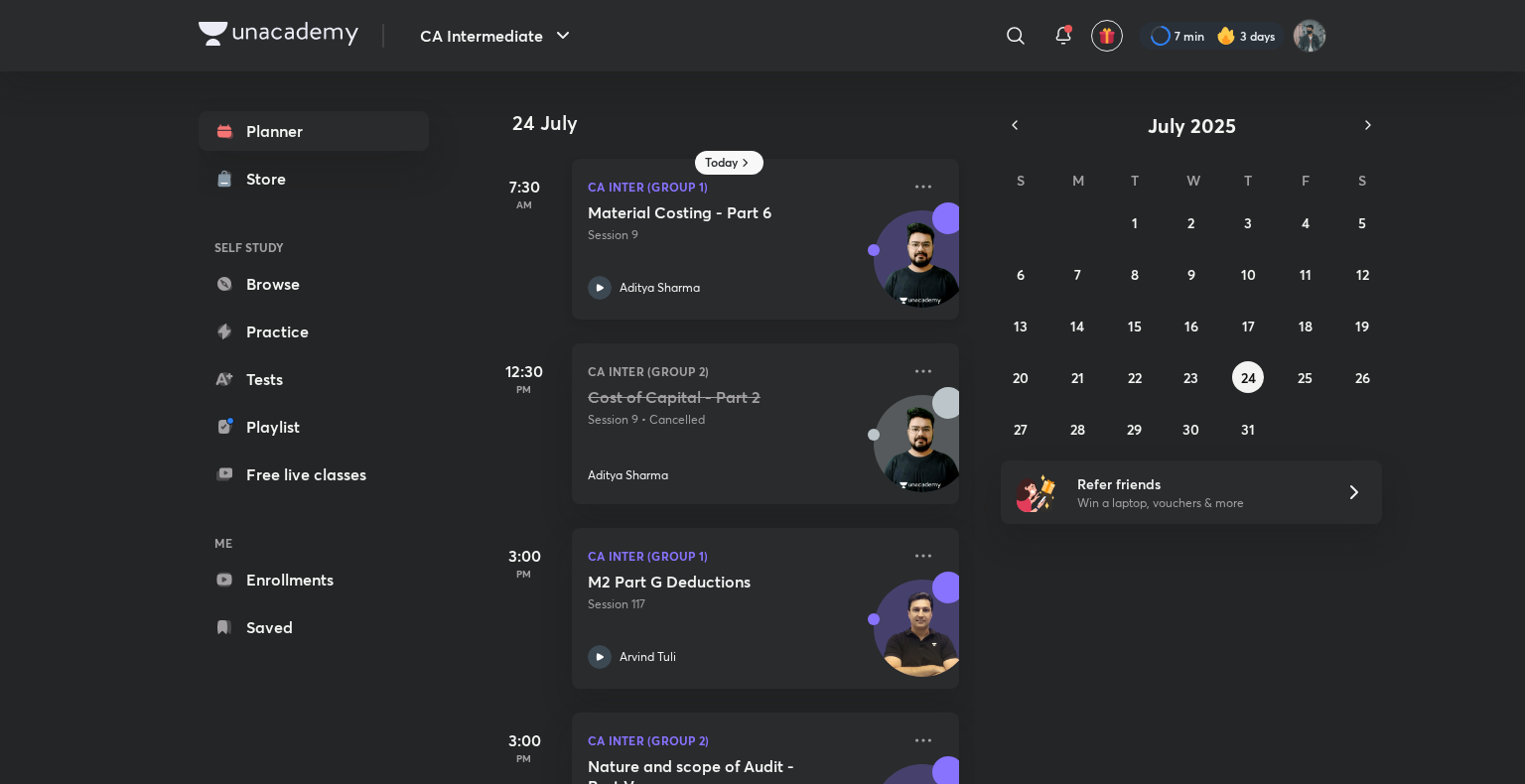 click 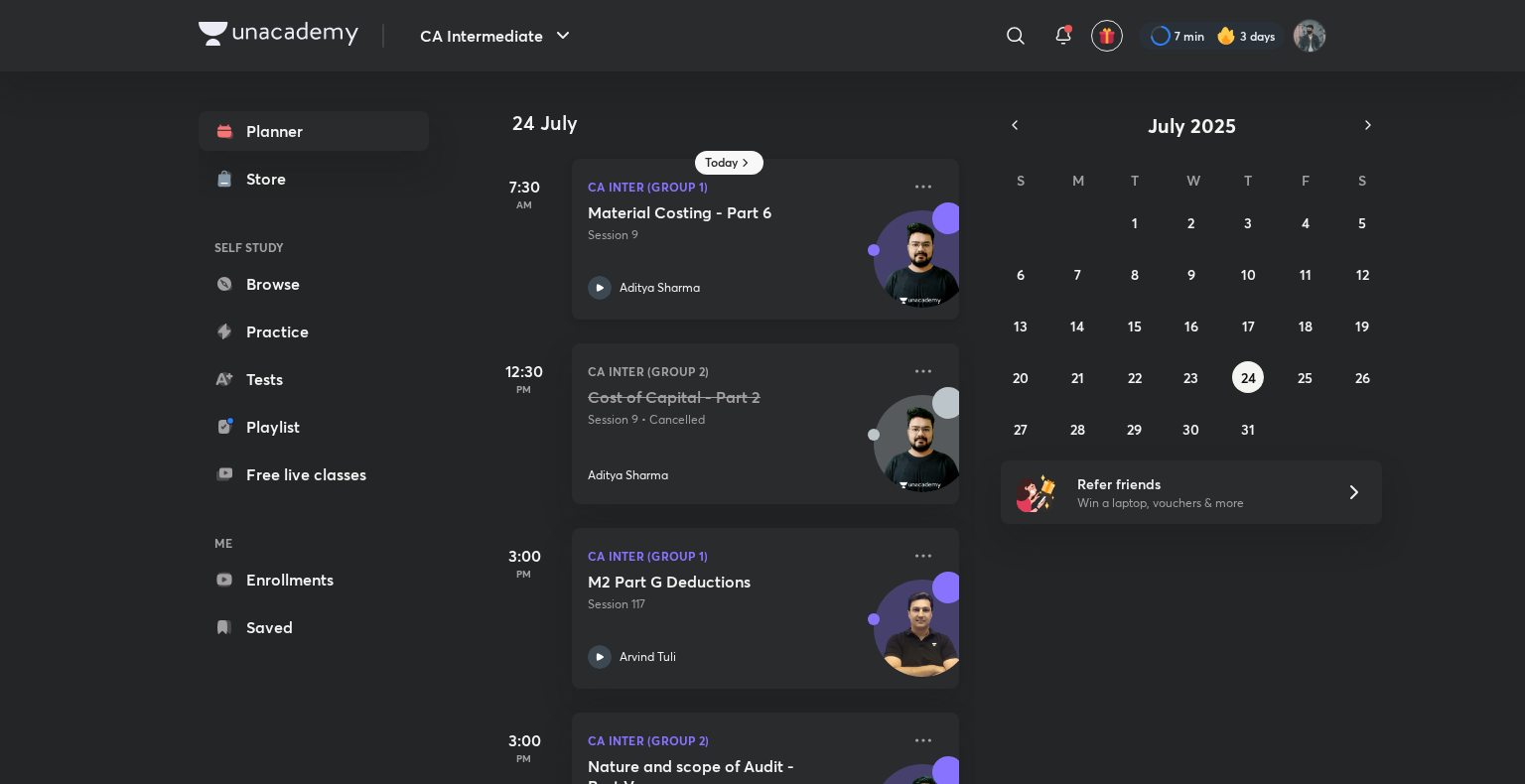 click 